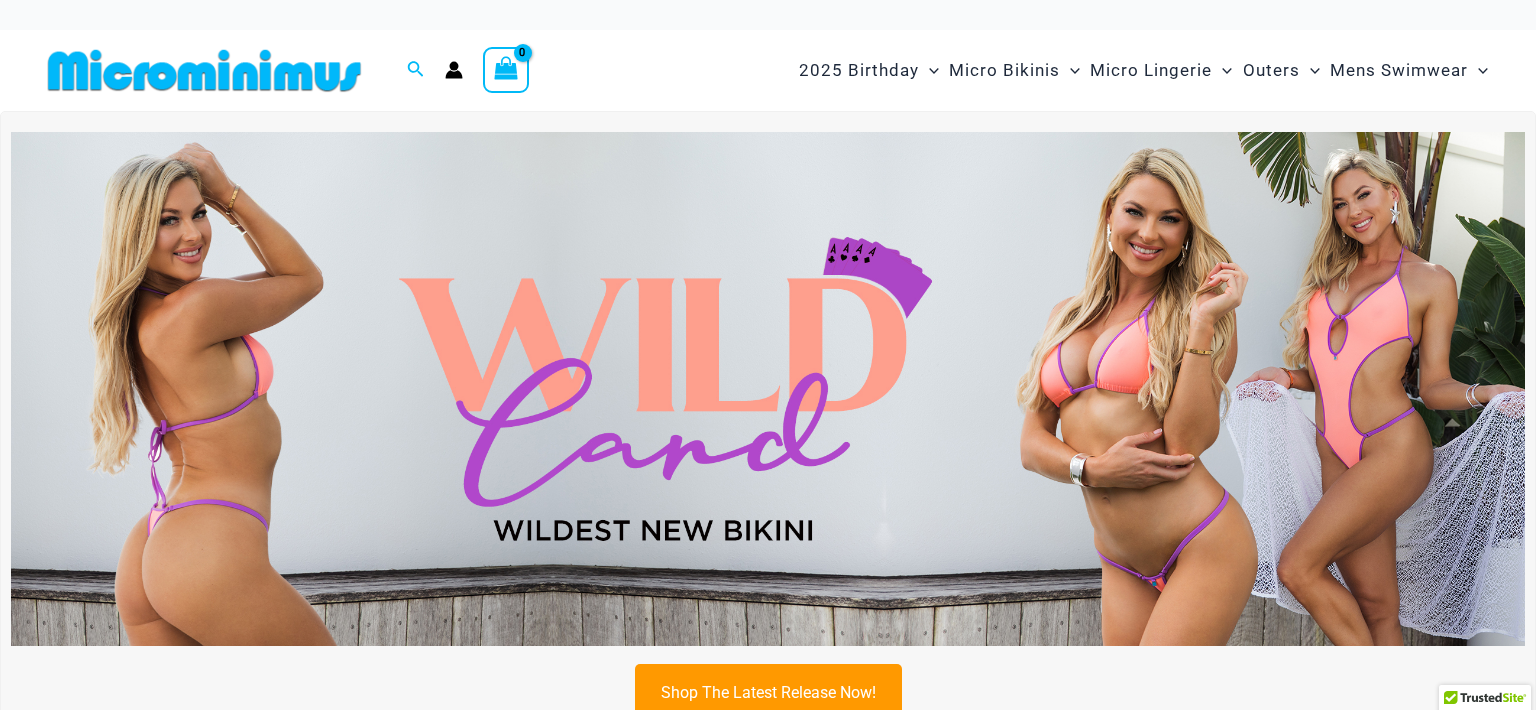 scroll, scrollTop: 0, scrollLeft: 0, axis: both 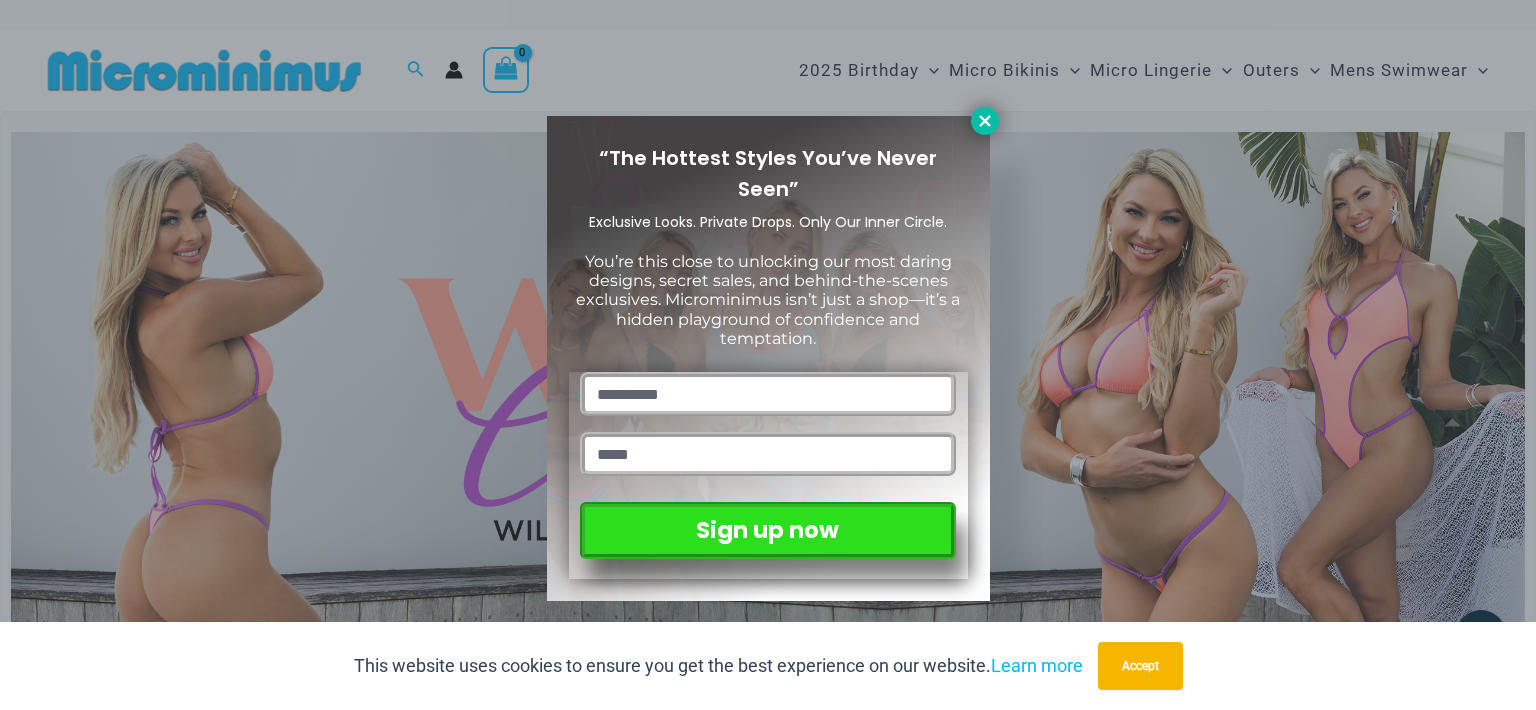 click 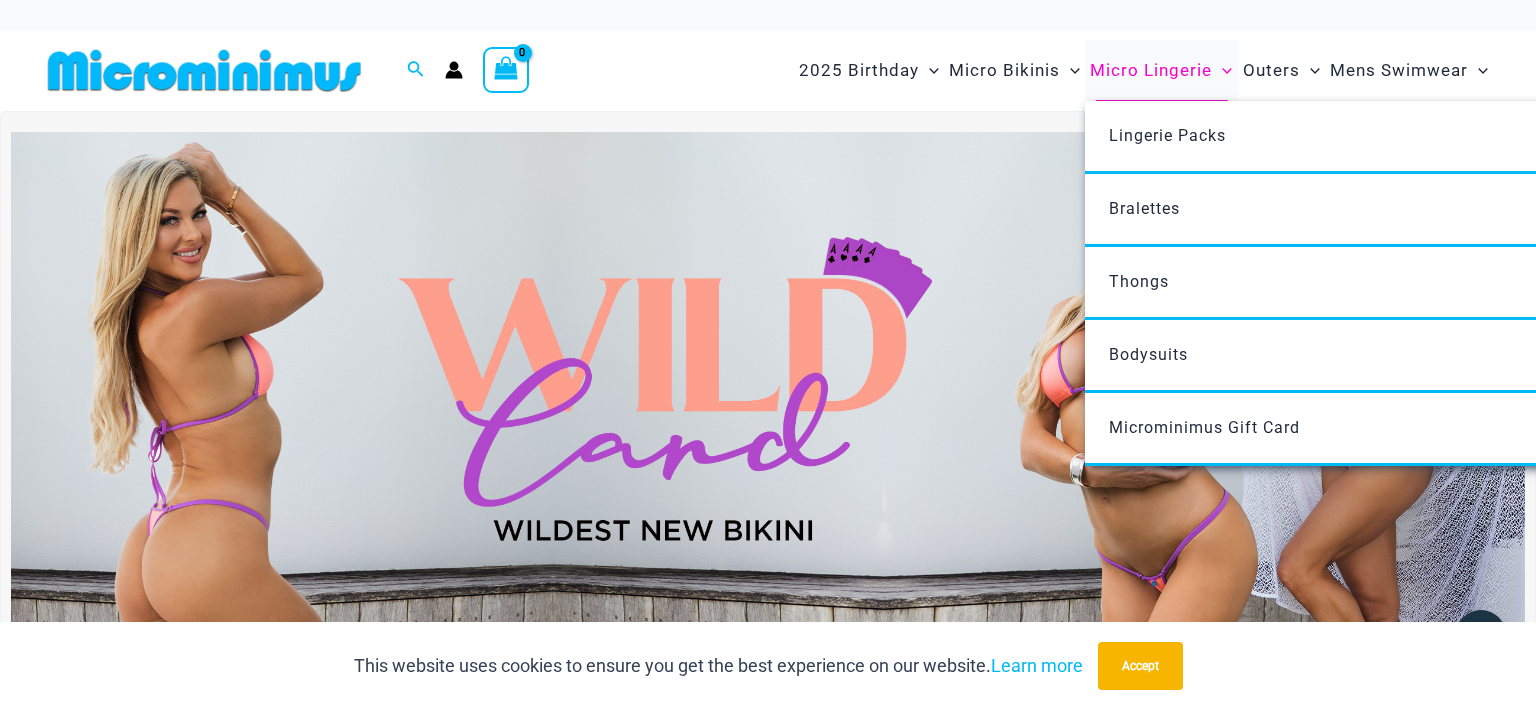 click on "Micro Lingerie" at bounding box center (1151, 70) 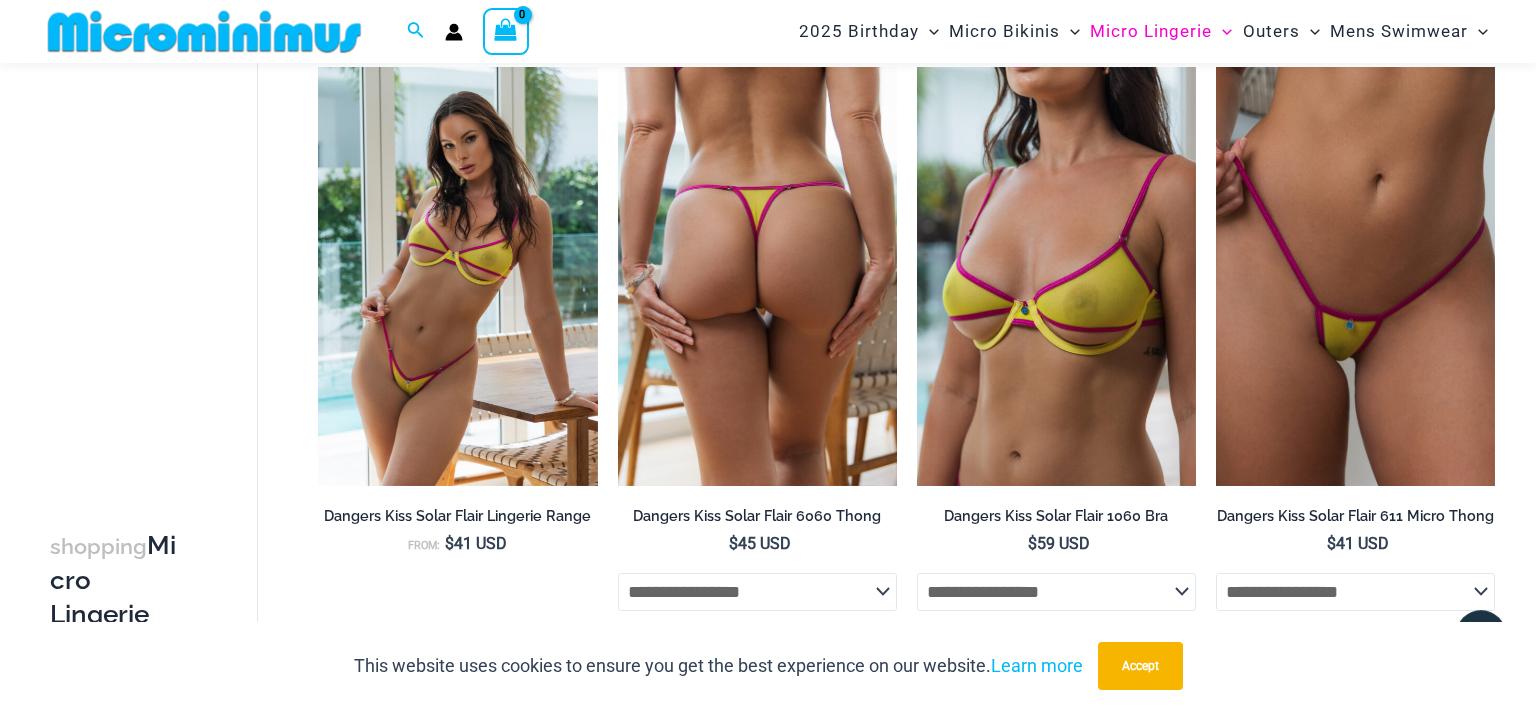 scroll, scrollTop: 3857, scrollLeft: 0, axis: vertical 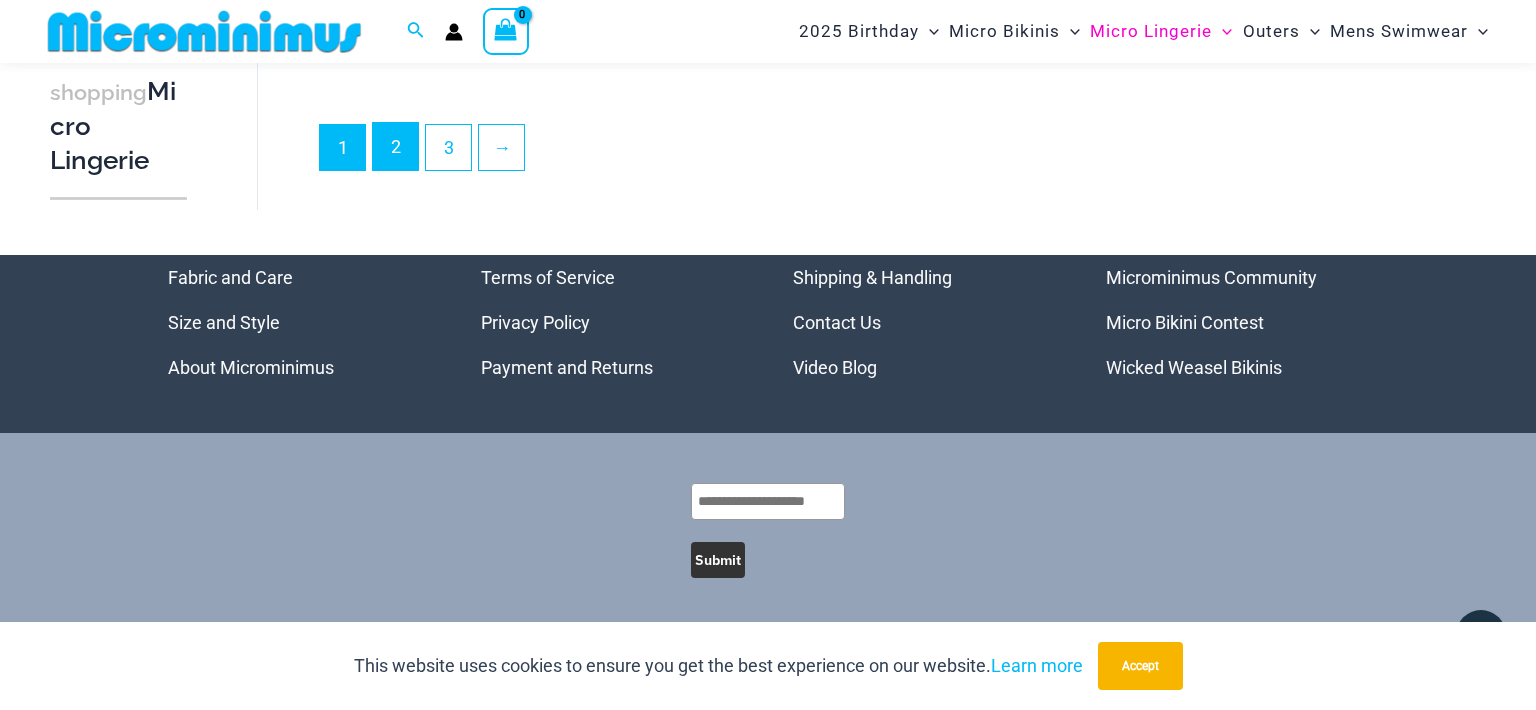 click on "2" at bounding box center (395, 146) 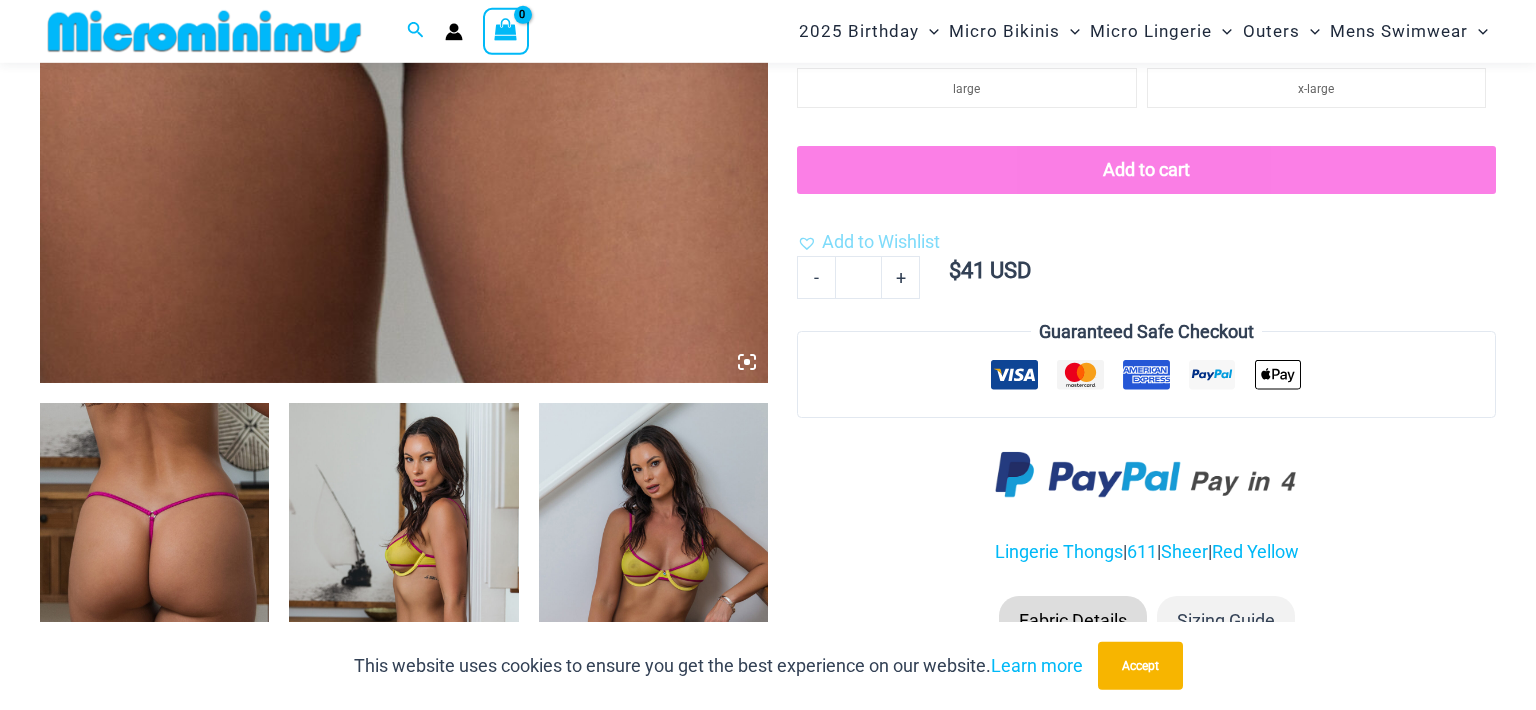 scroll, scrollTop: 1038, scrollLeft: 0, axis: vertical 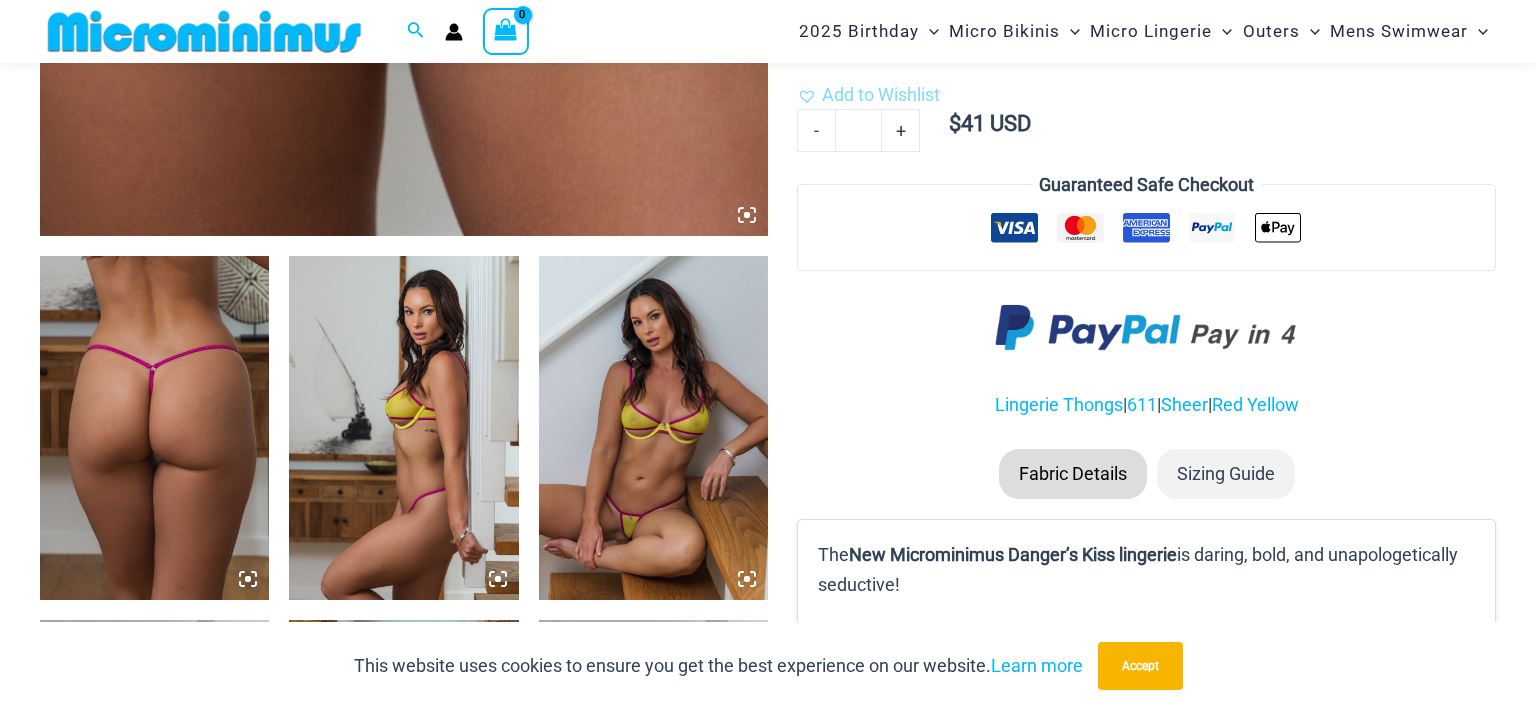 click at bounding box center (653, 428) 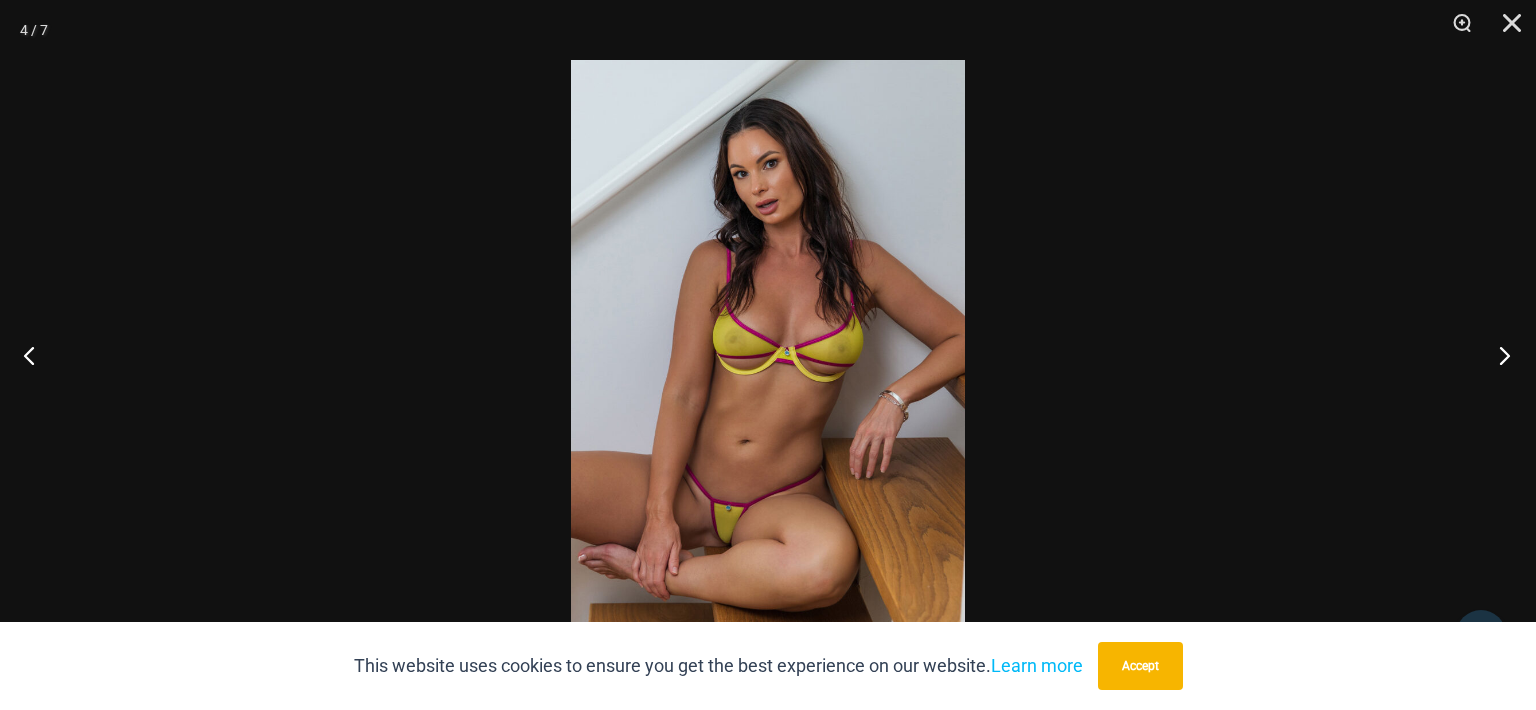 click at bounding box center (1498, 355) 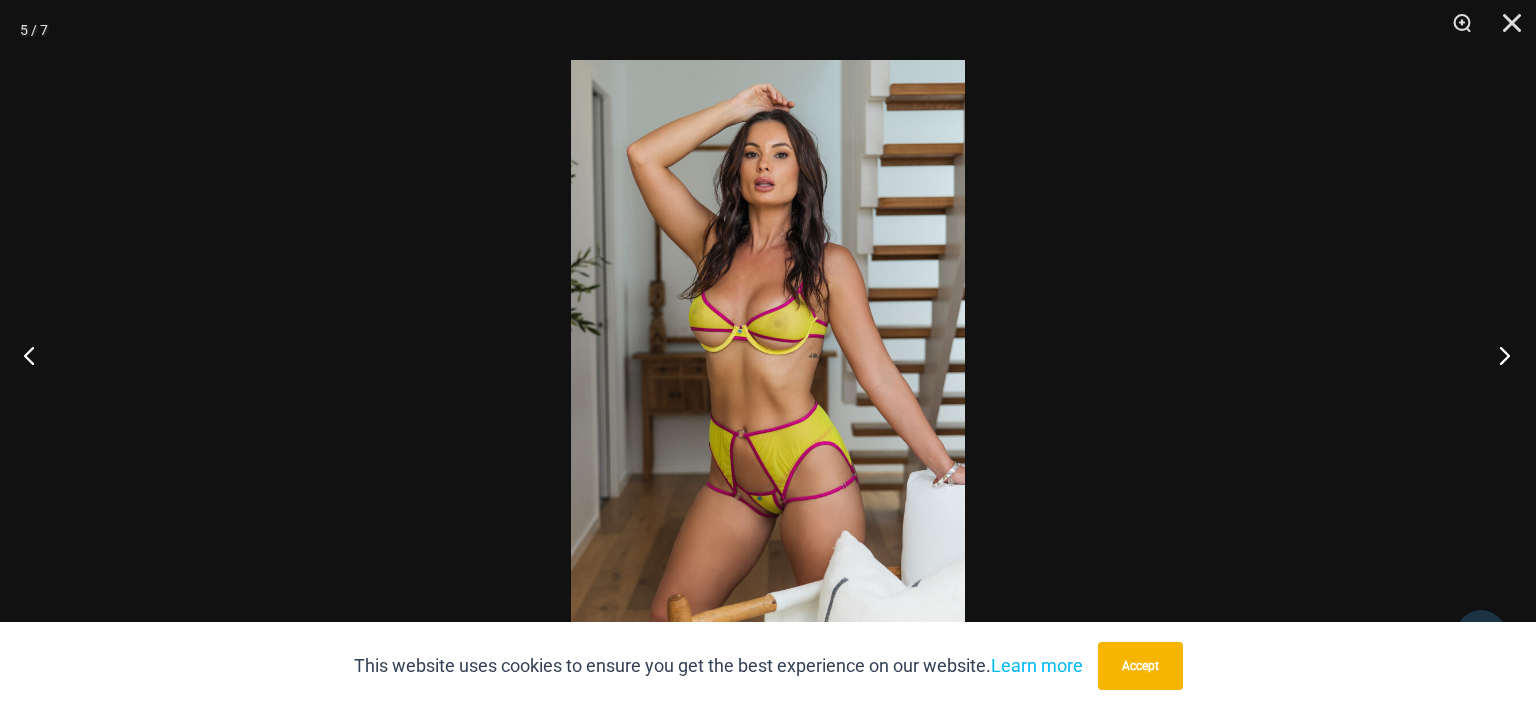 click at bounding box center (1498, 355) 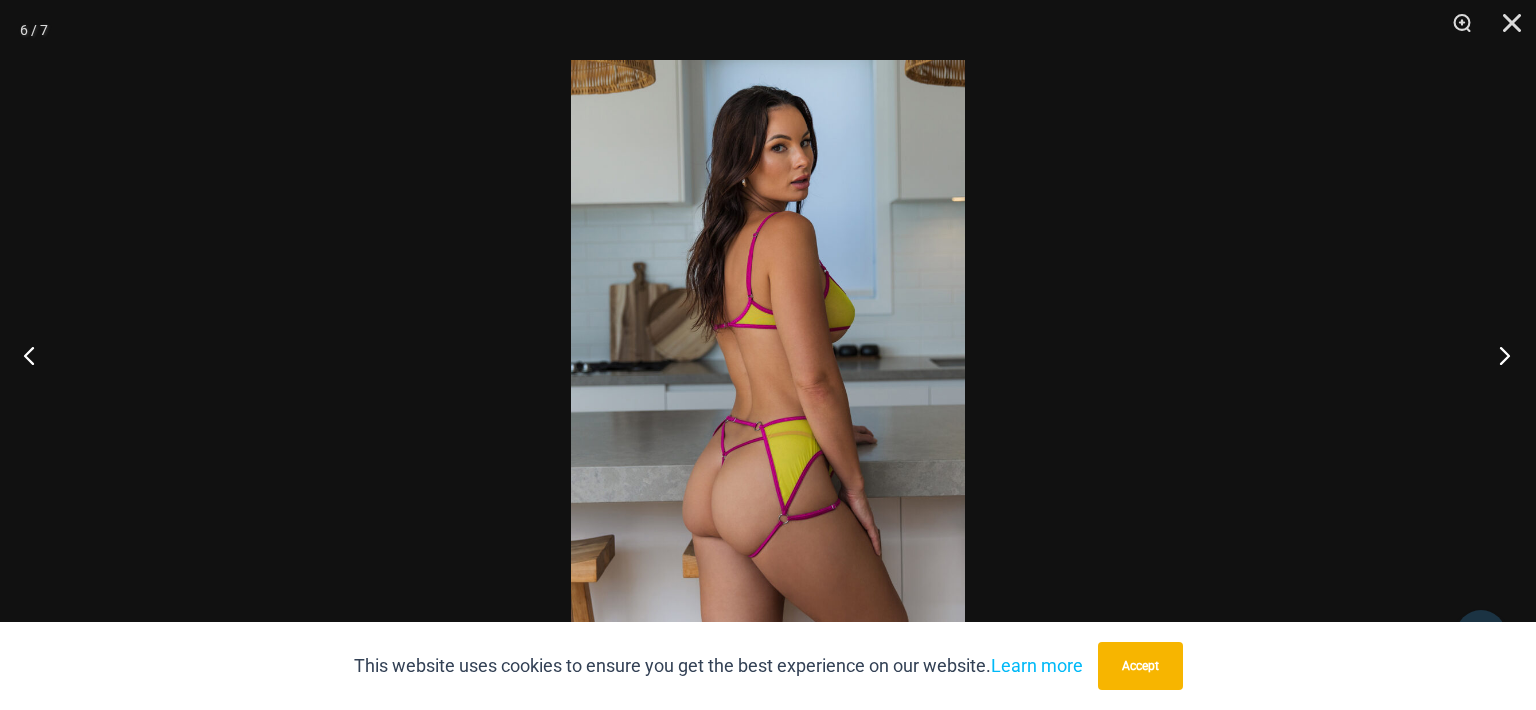 click at bounding box center (1498, 355) 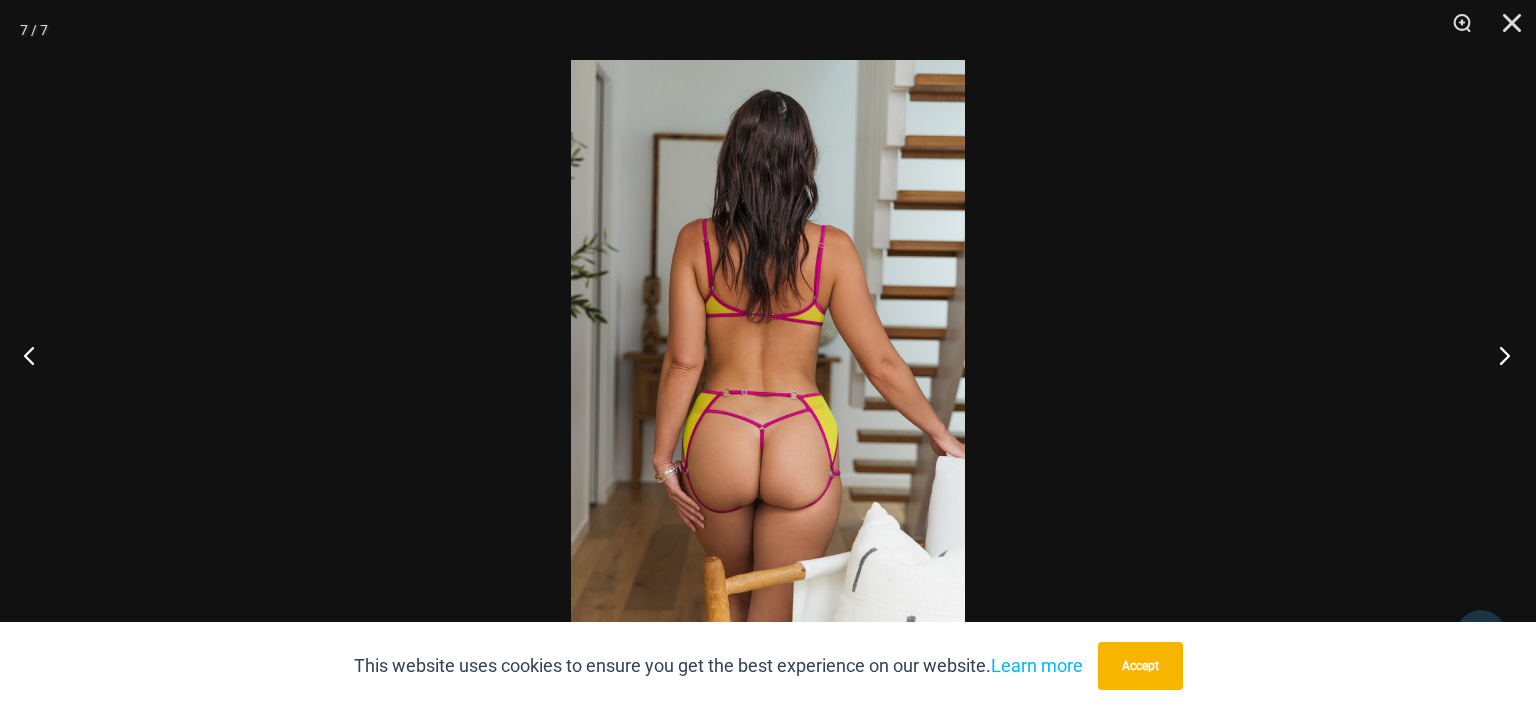 click at bounding box center [1498, 355] 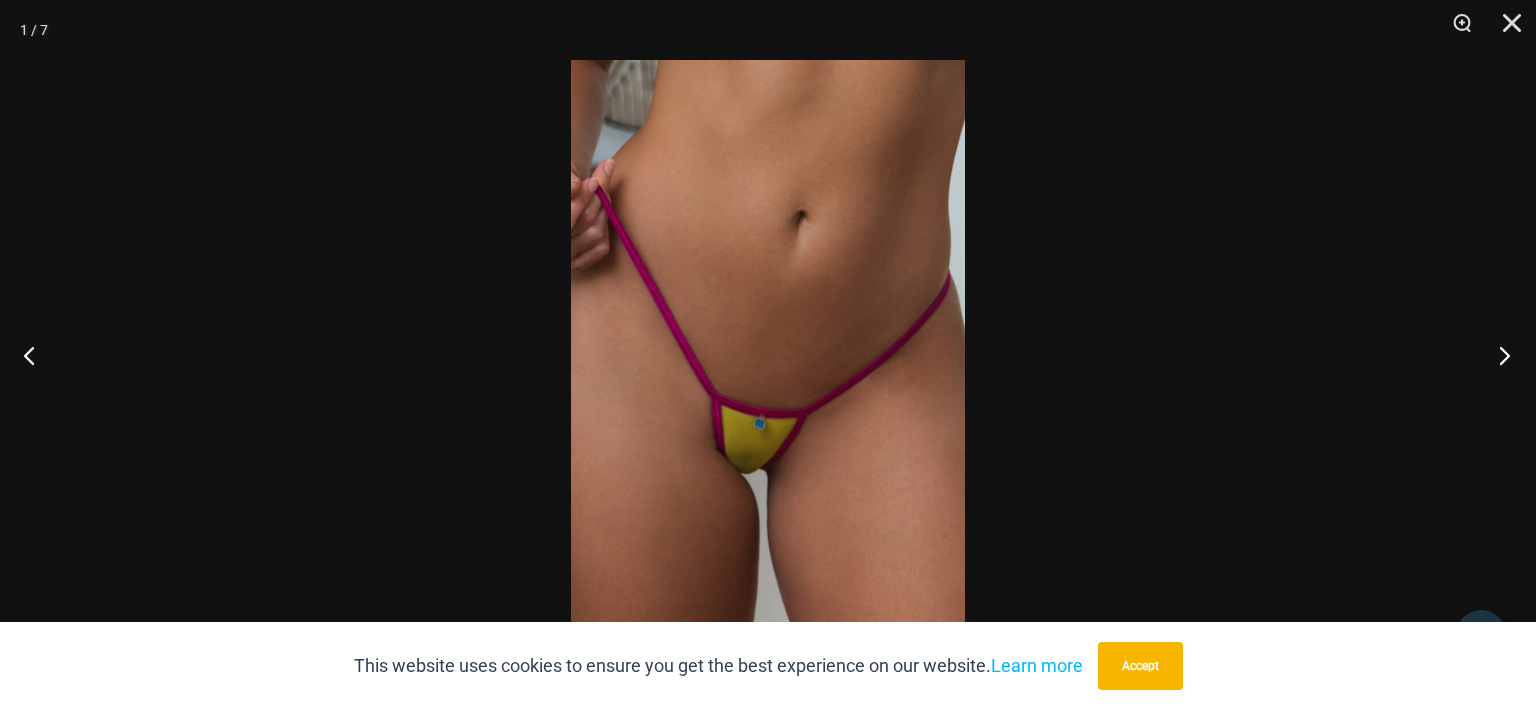 click at bounding box center [1498, 355] 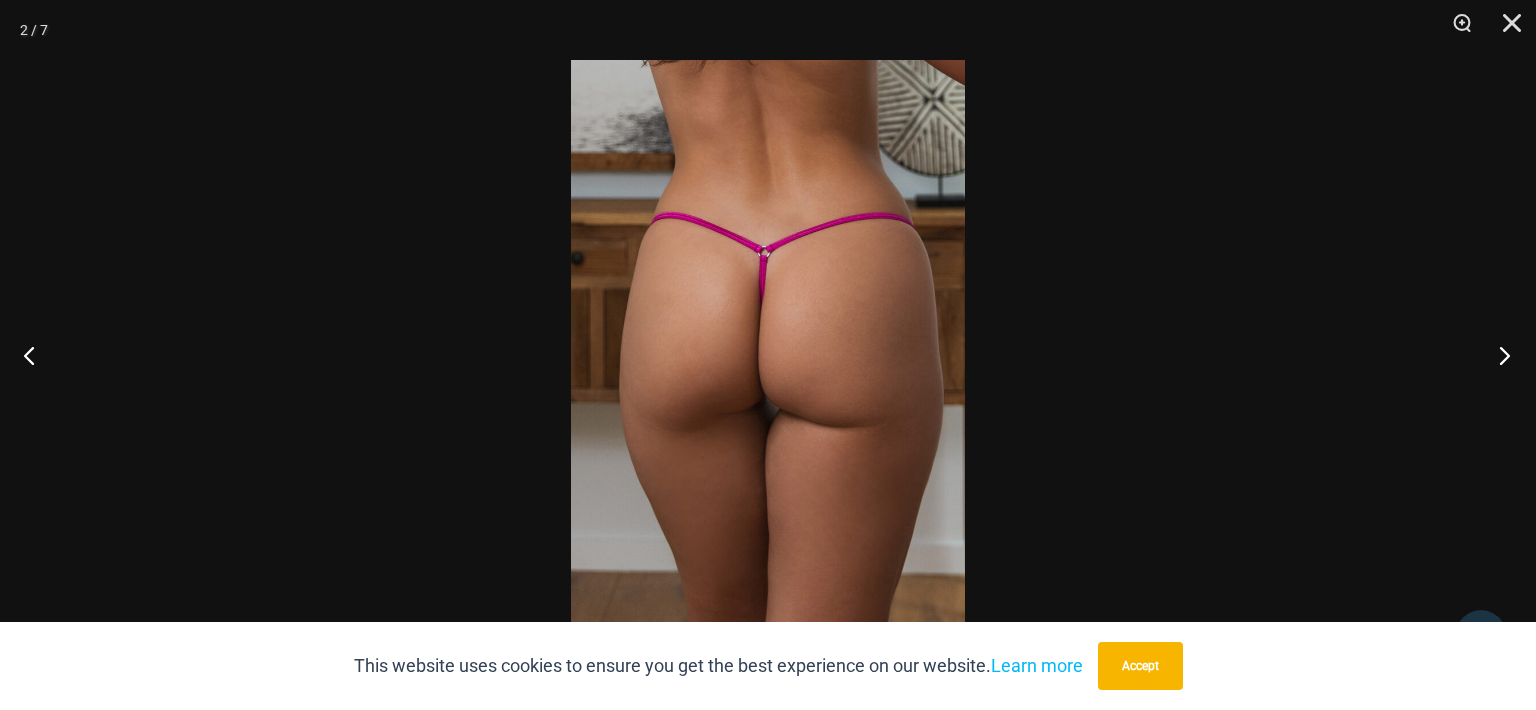 click at bounding box center [1498, 355] 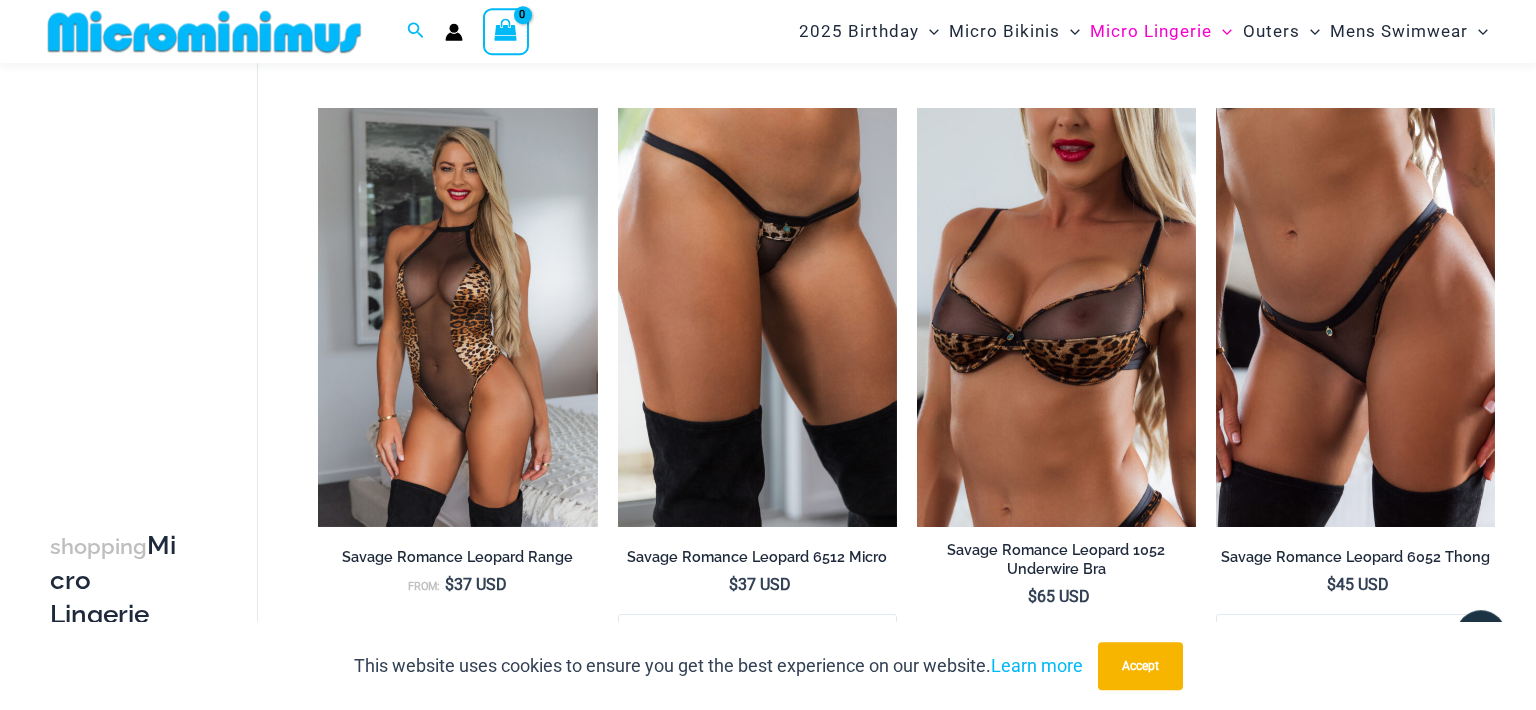 scroll, scrollTop: 4558, scrollLeft: 0, axis: vertical 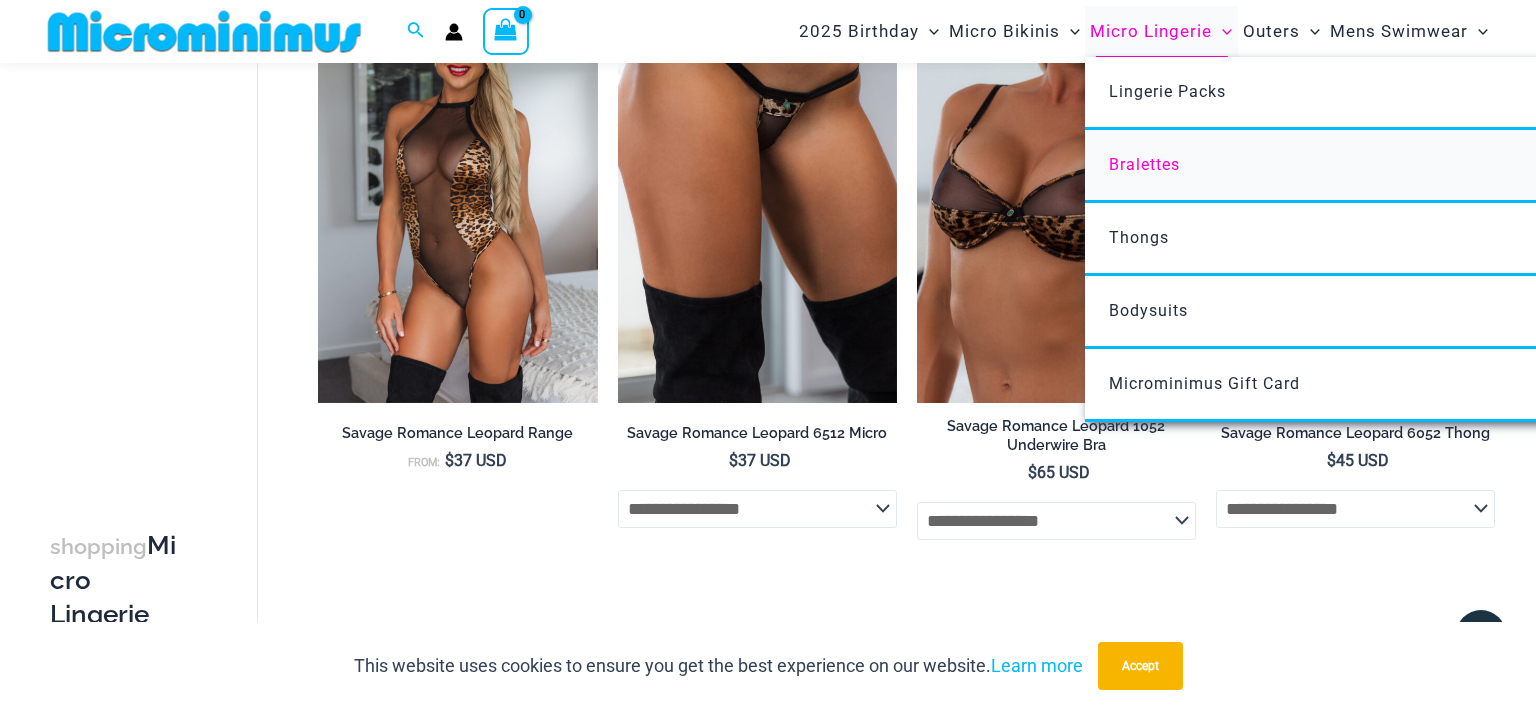 click on "Bralettes" at bounding box center [1144, 164] 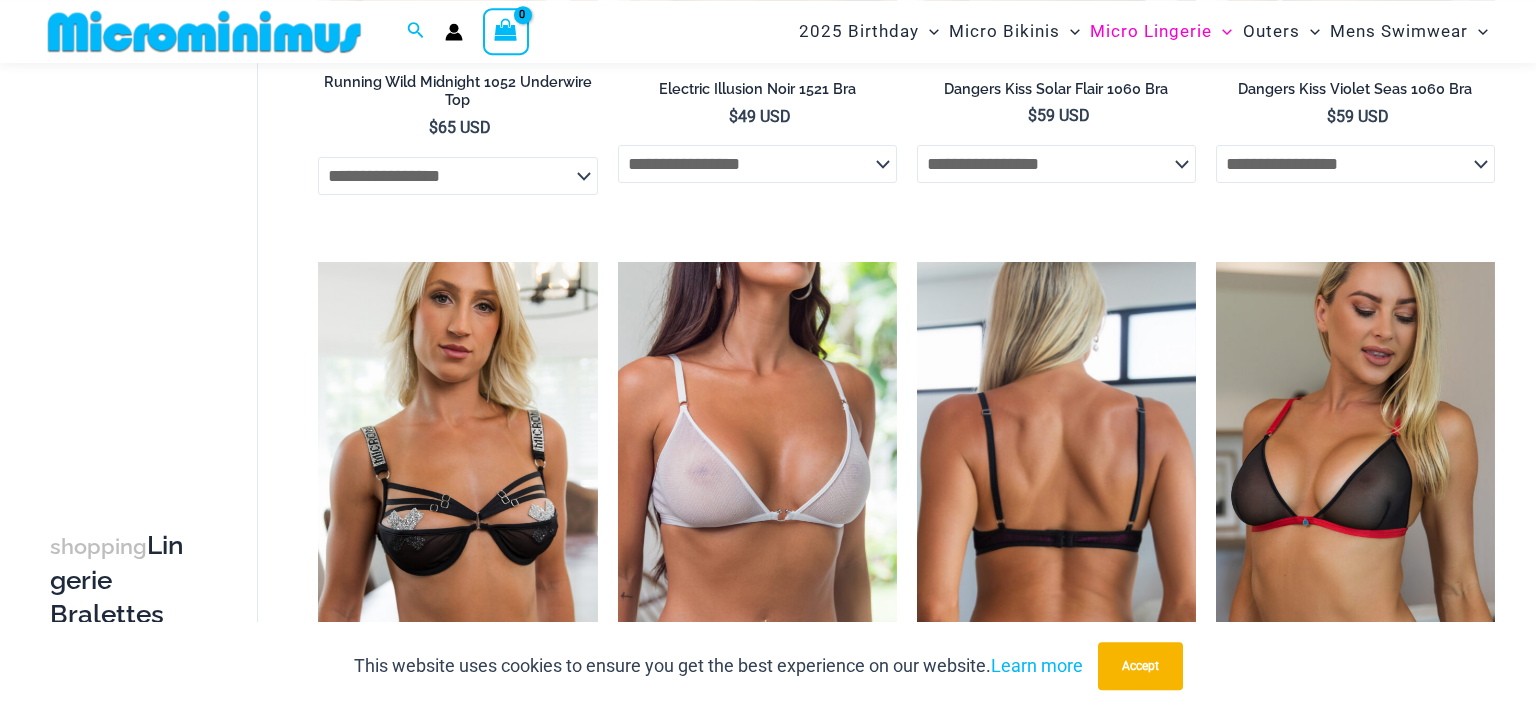 scroll, scrollTop: 334, scrollLeft: 0, axis: vertical 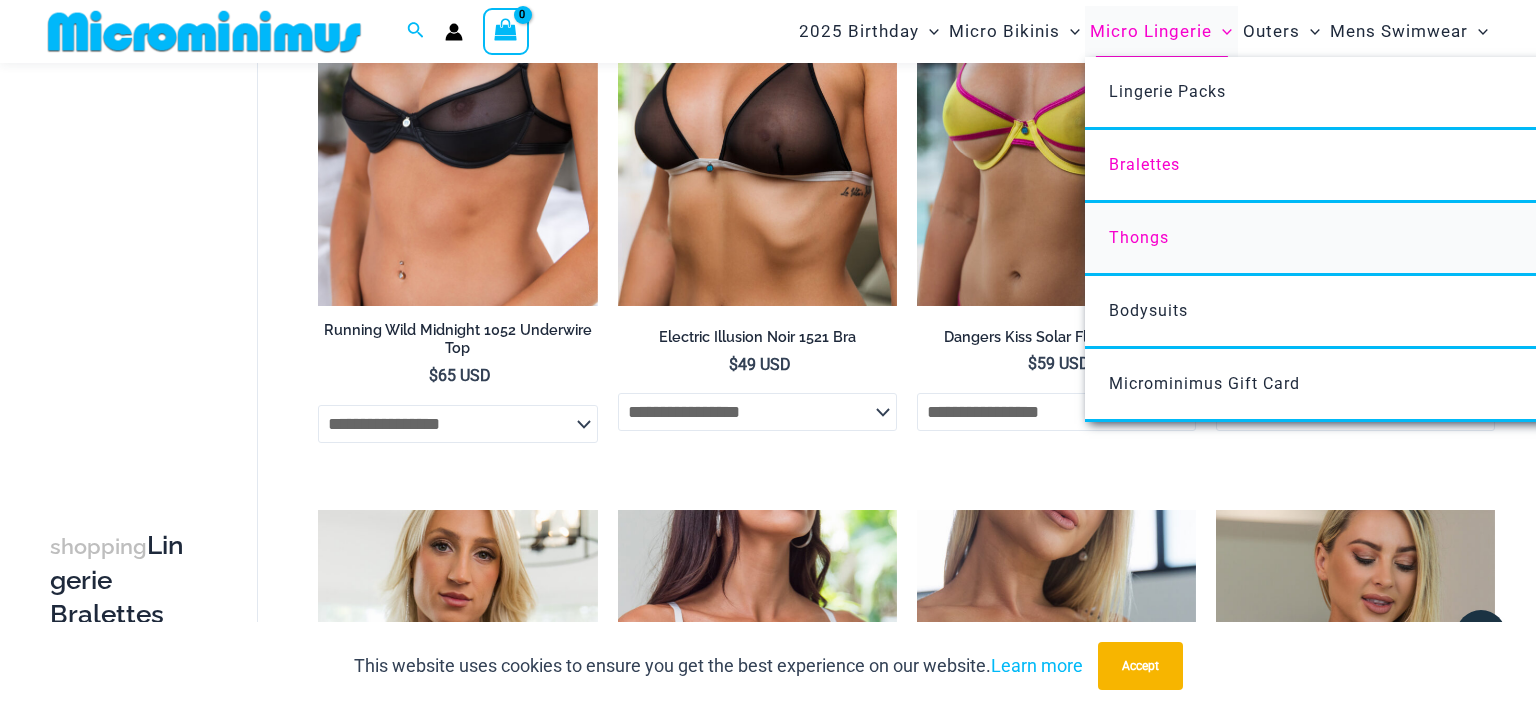 click on "Thongs" at bounding box center [1139, 237] 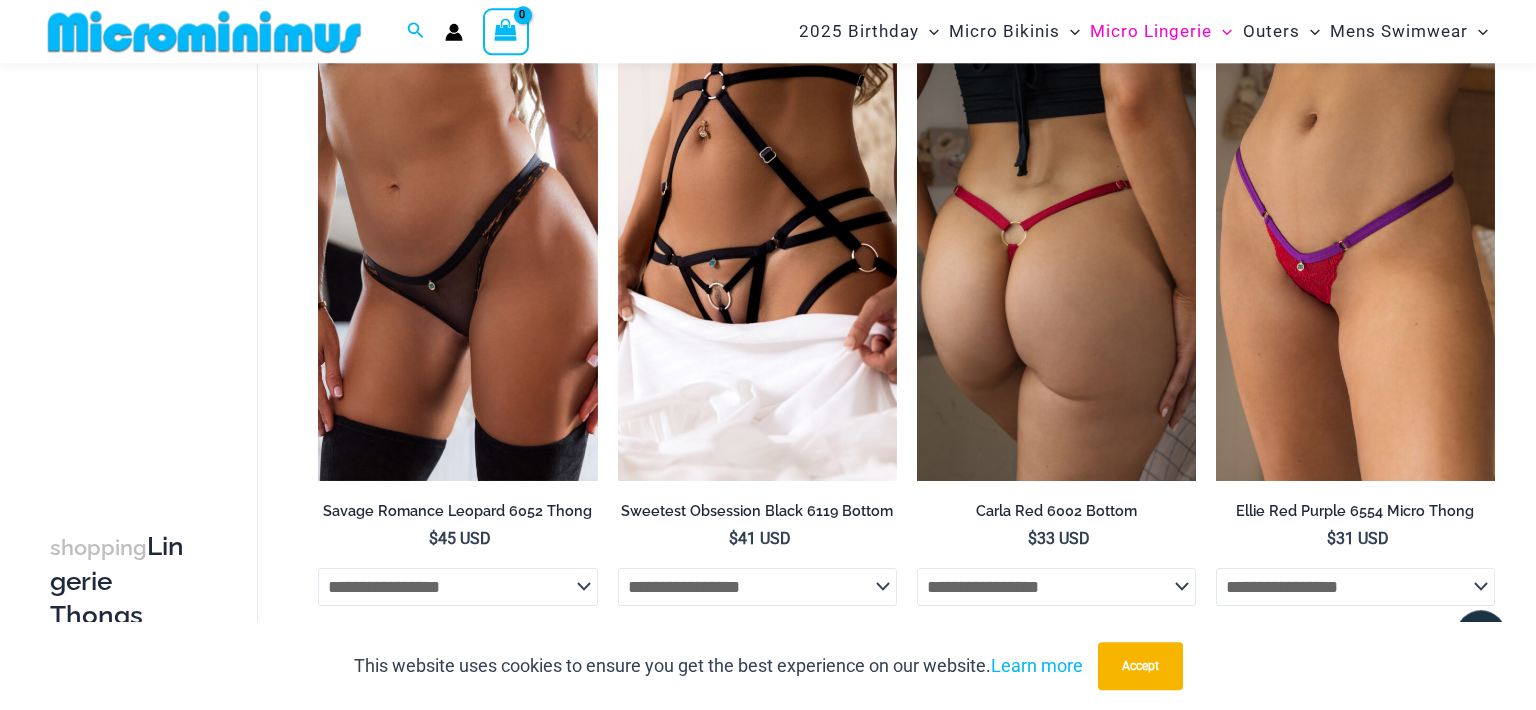 scroll, scrollTop: 2446, scrollLeft: 0, axis: vertical 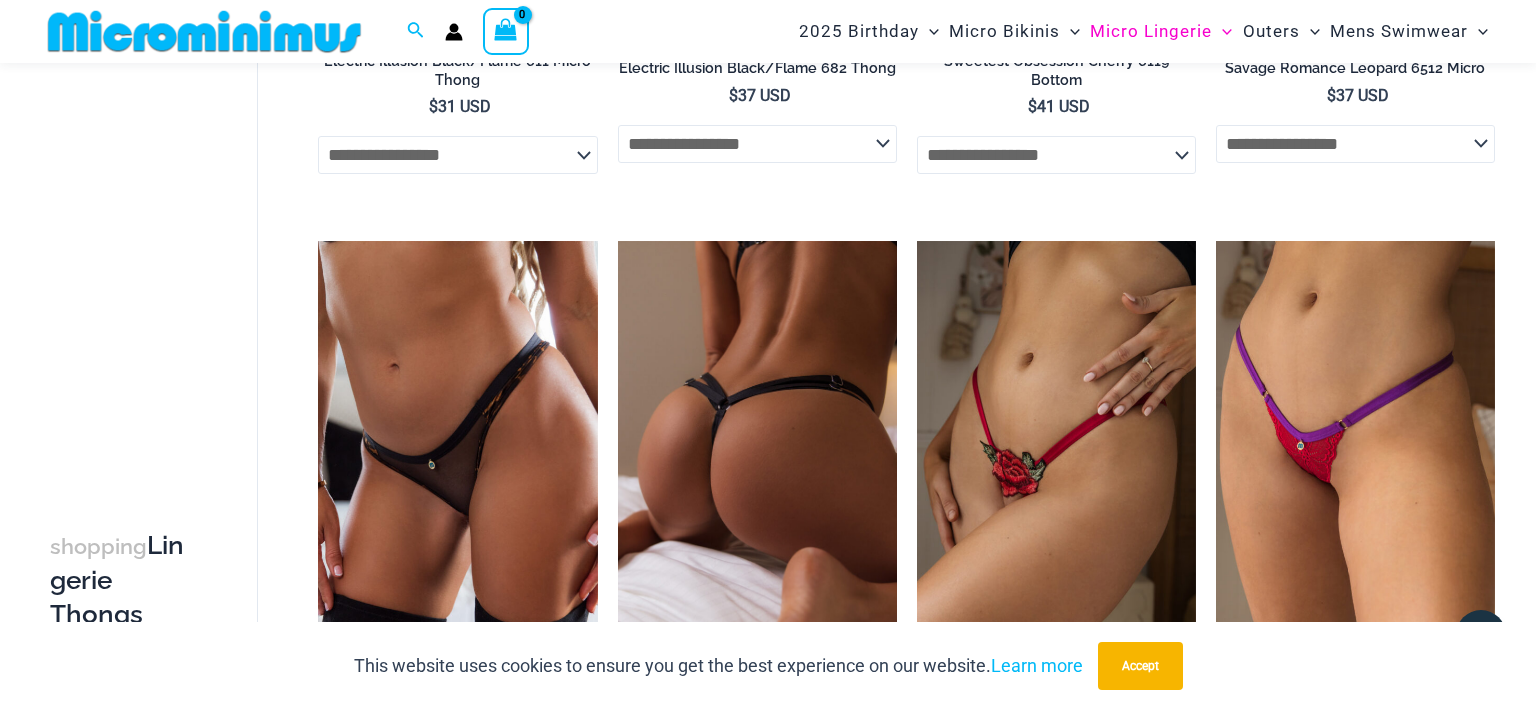 click at bounding box center [757, 450] 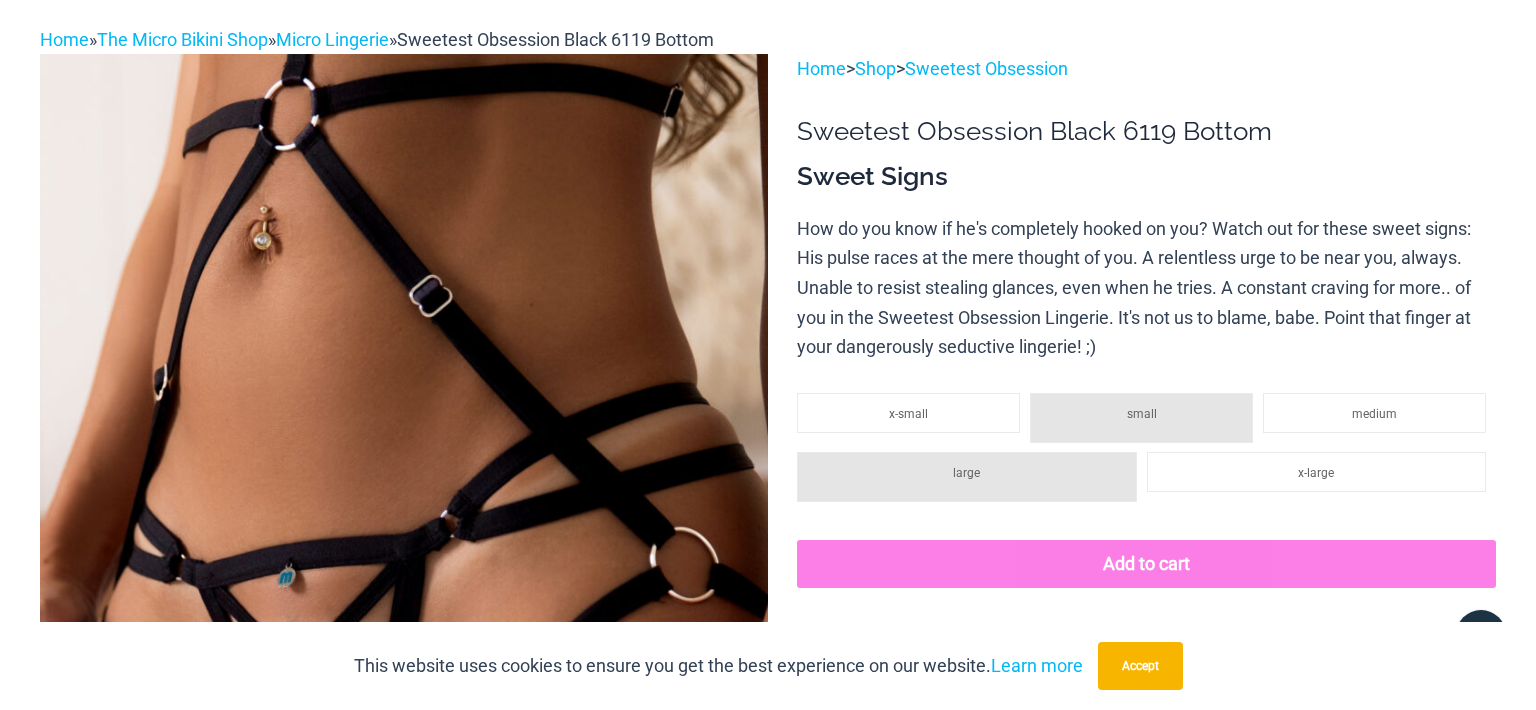 scroll, scrollTop: 0, scrollLeft: 0, axis: both 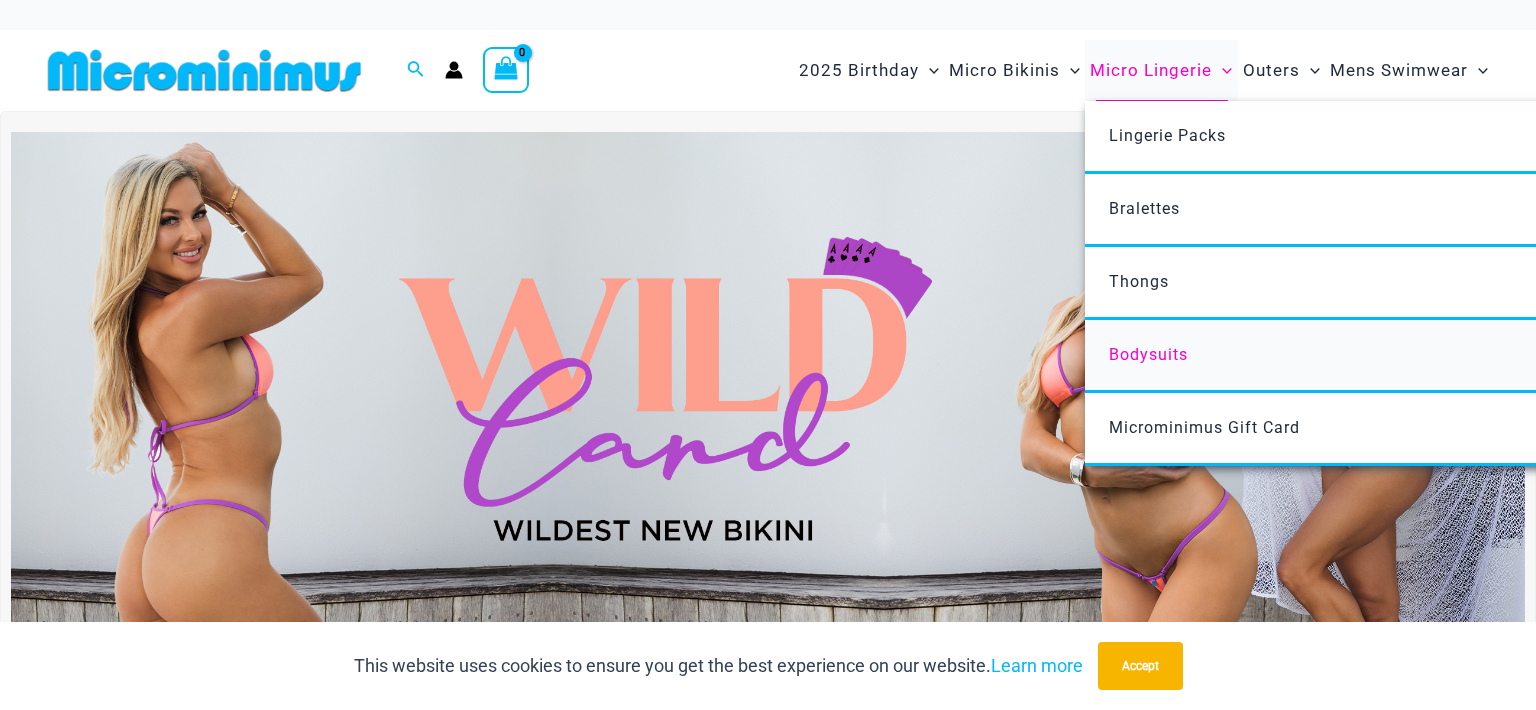 click on "Bodysuits" at bounding box center (1148, 354) 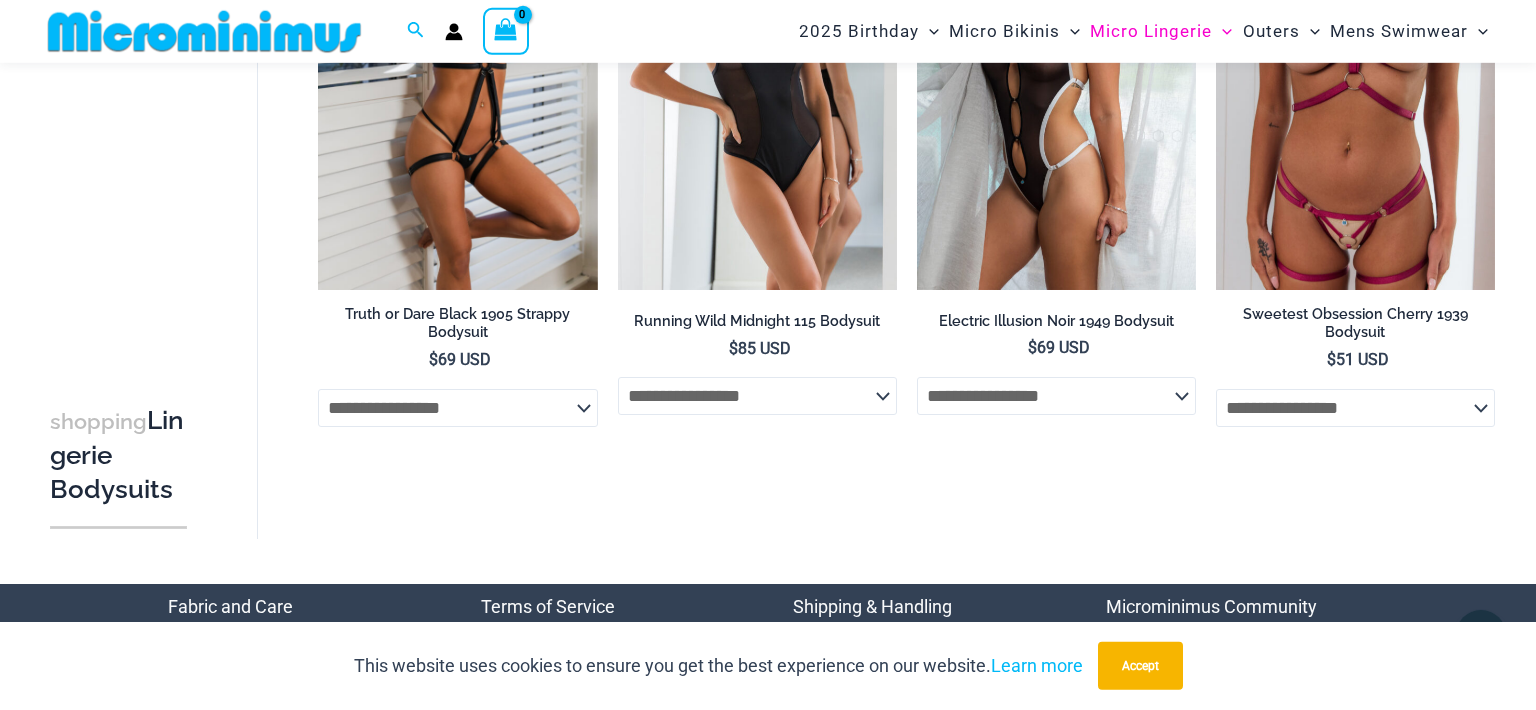 scroll, scrollTop: 0, scrollLeft: 0, axis: both 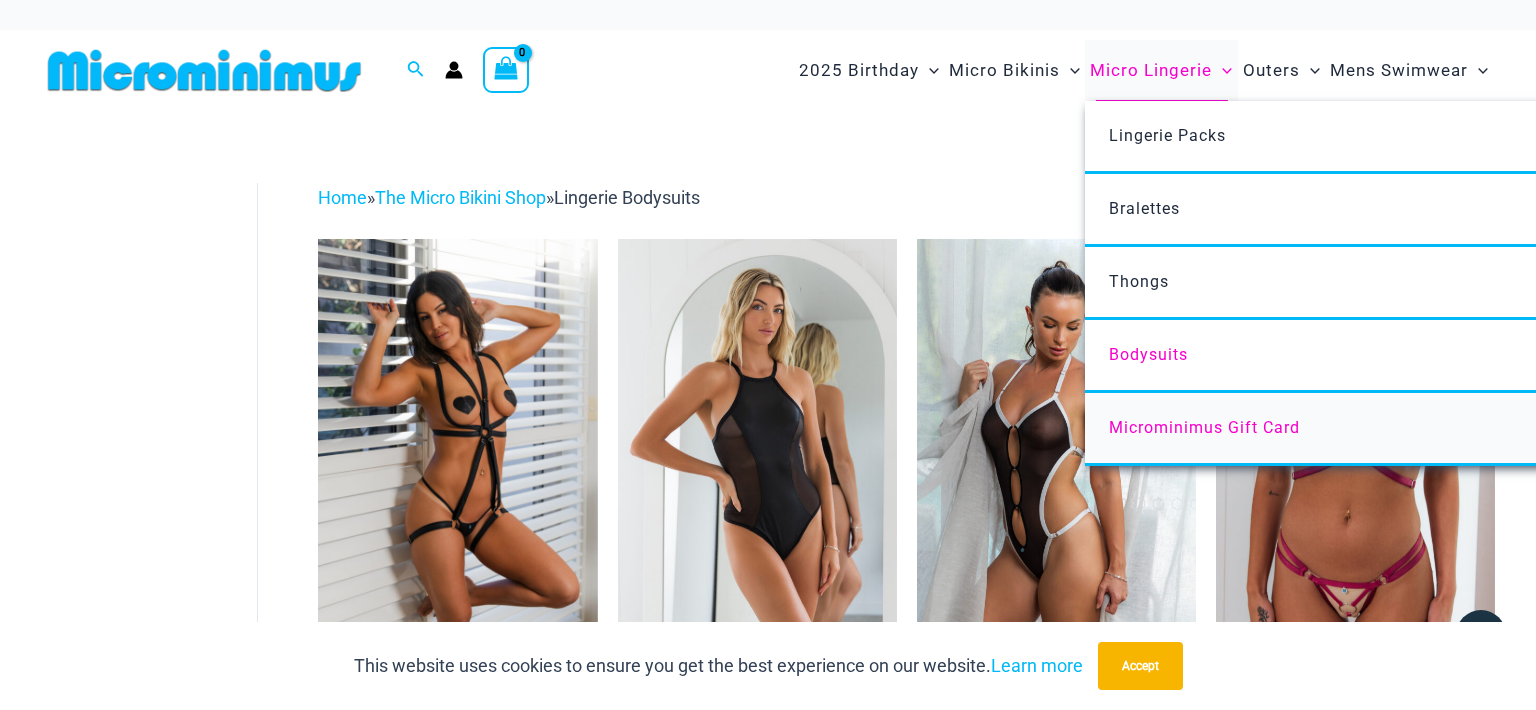 click on "Microminimus Gift Card" at bounding box center [1204, 427] 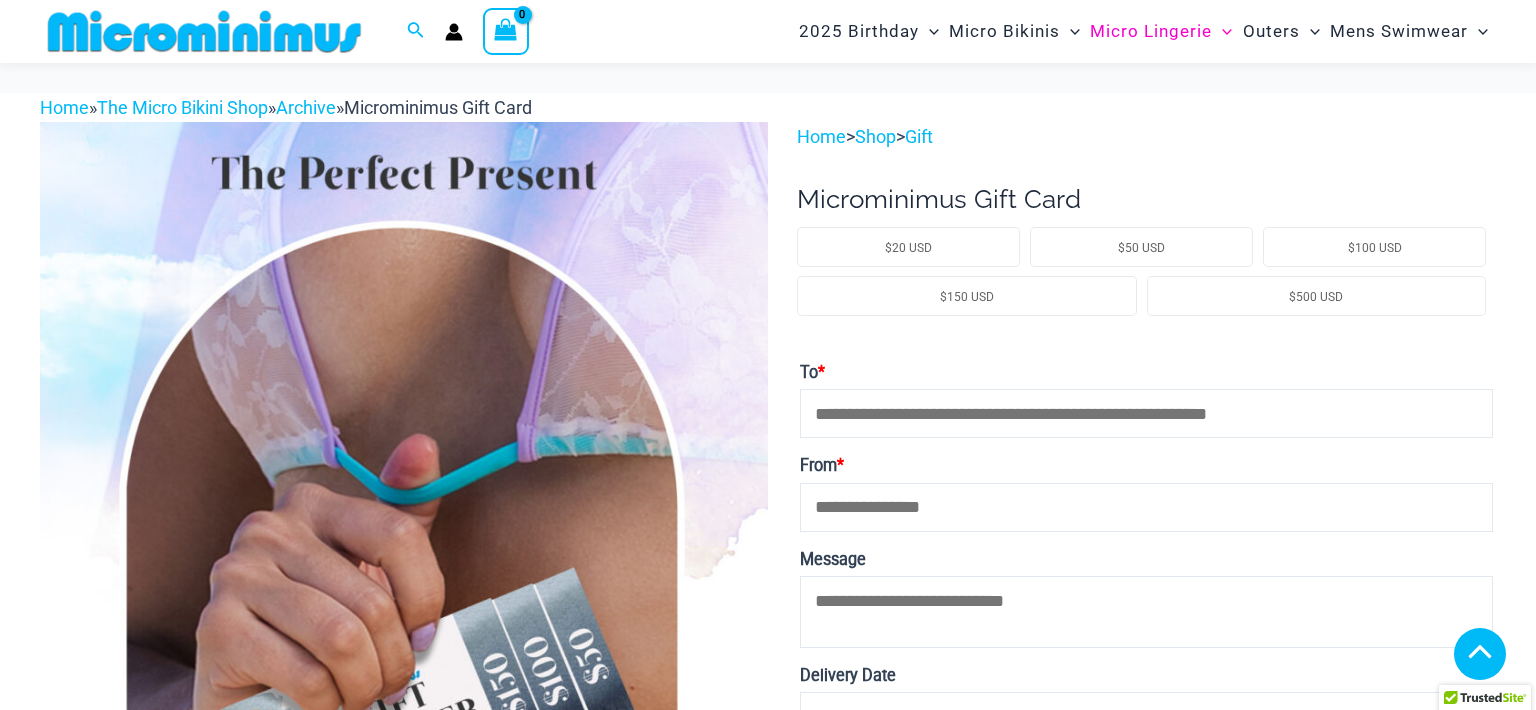 scroll, scrollTop: 2446, scrollLeft: 0, axis: vertical 